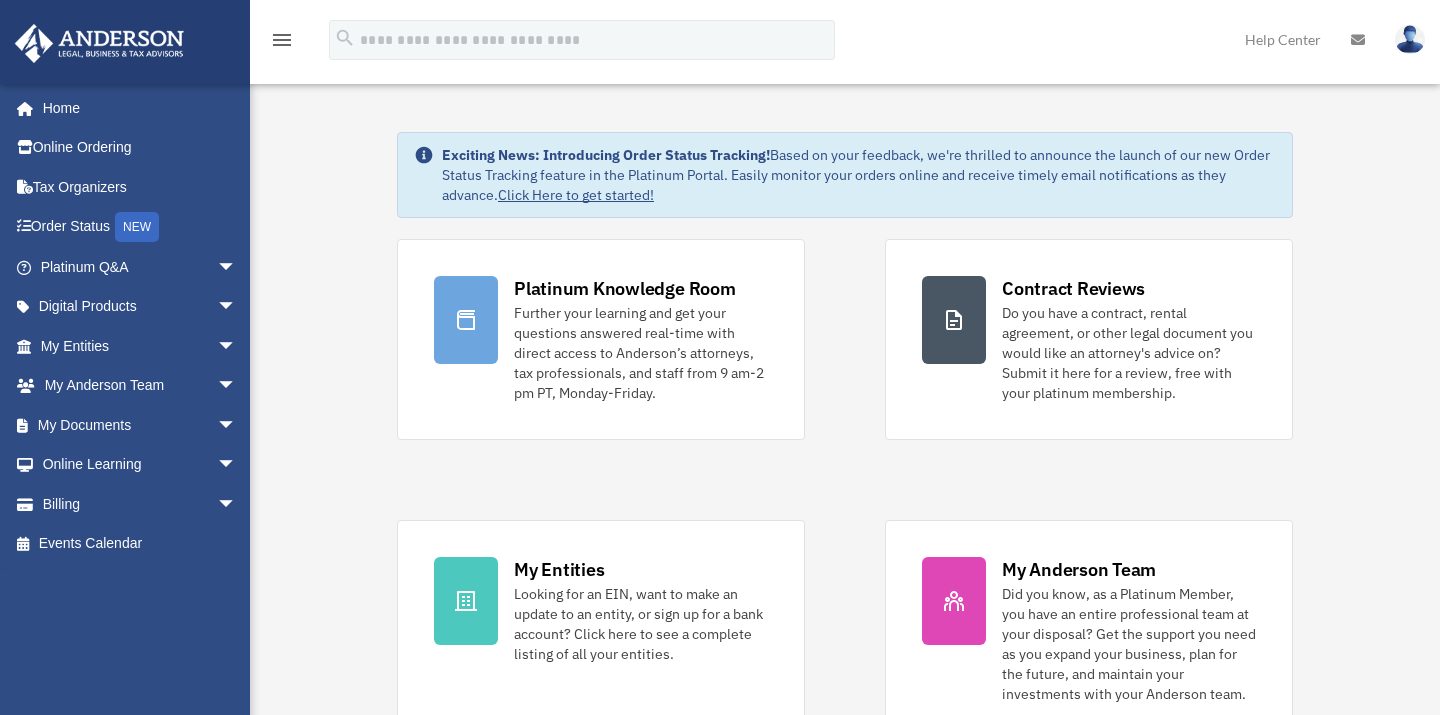 scroll, scrollTop: 0, scrollLeft: 0, axis: both 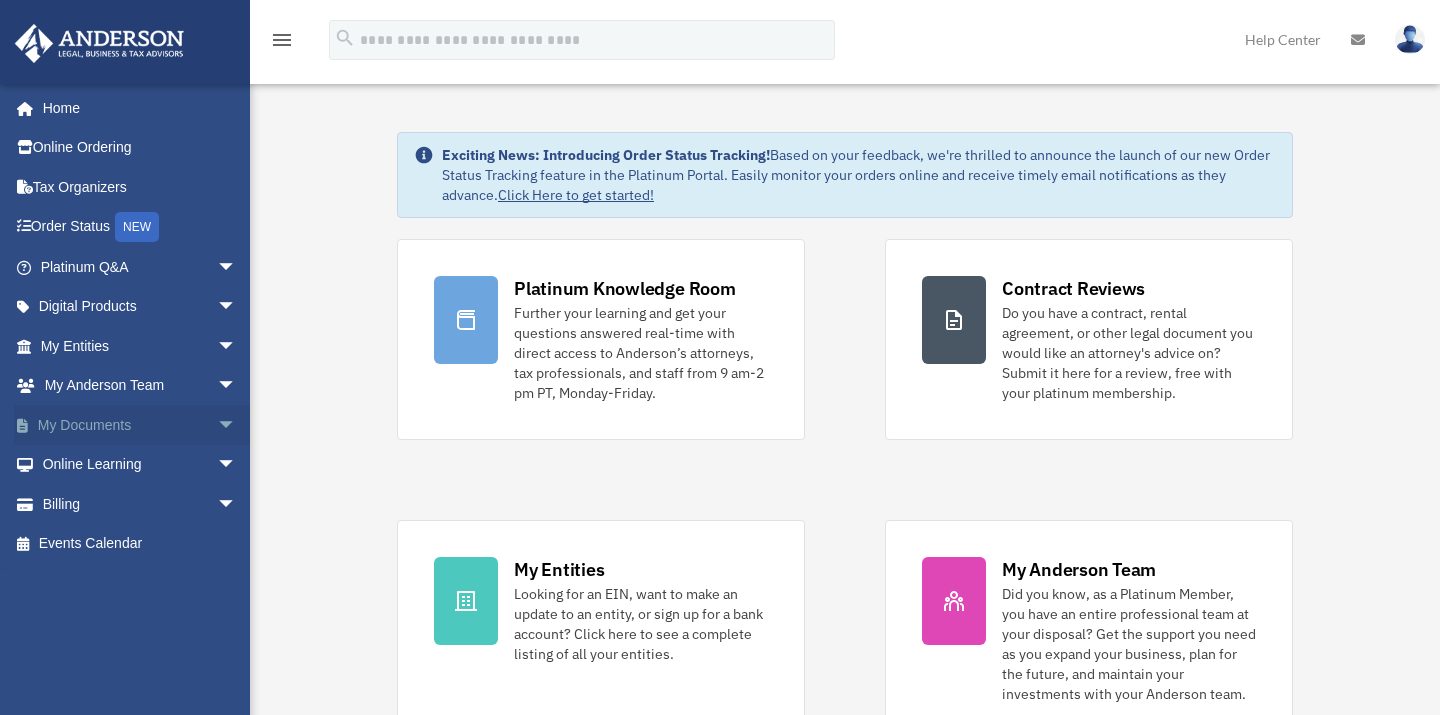 click on "arrow_drop_down" at bounding box center [237, 425] 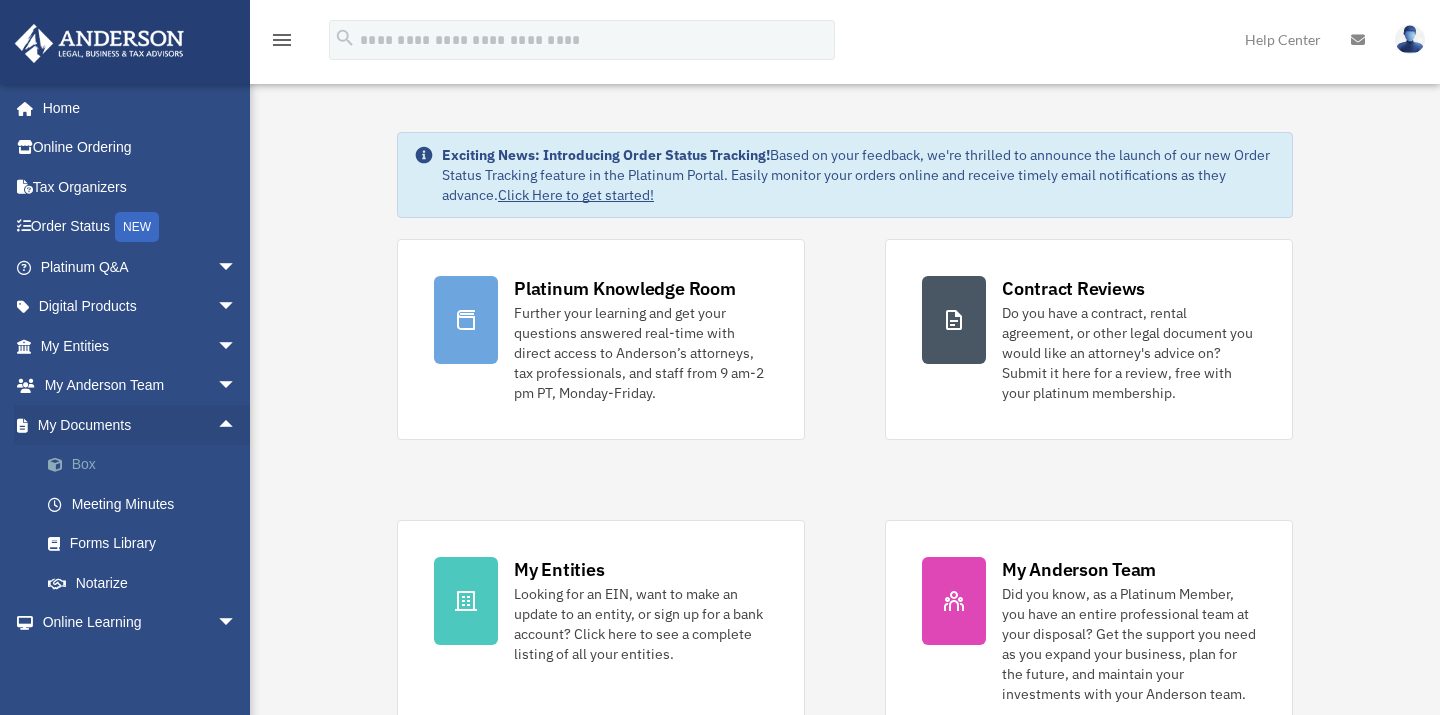 click on "Box" at bounding box center [147, 465] 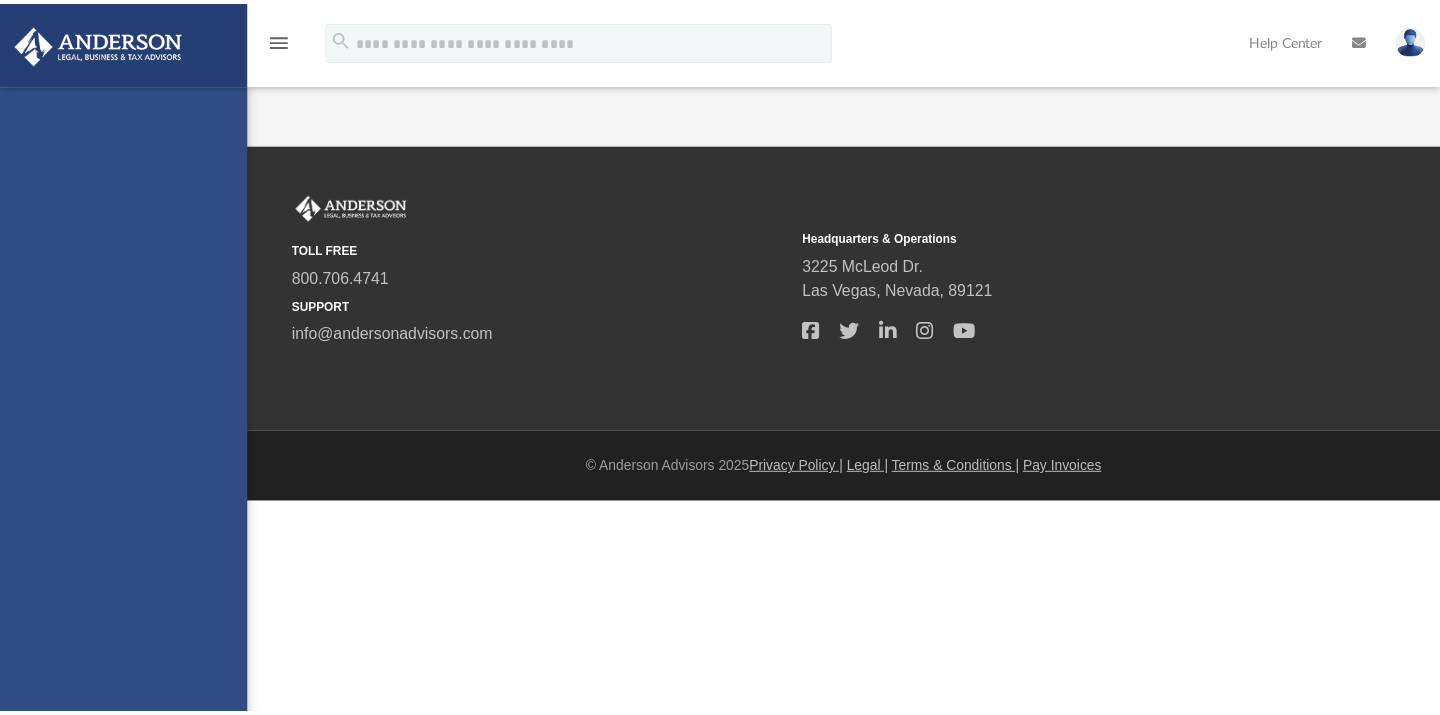 scroll, scrollTop: 0, scrollLeft: 0, axis: both 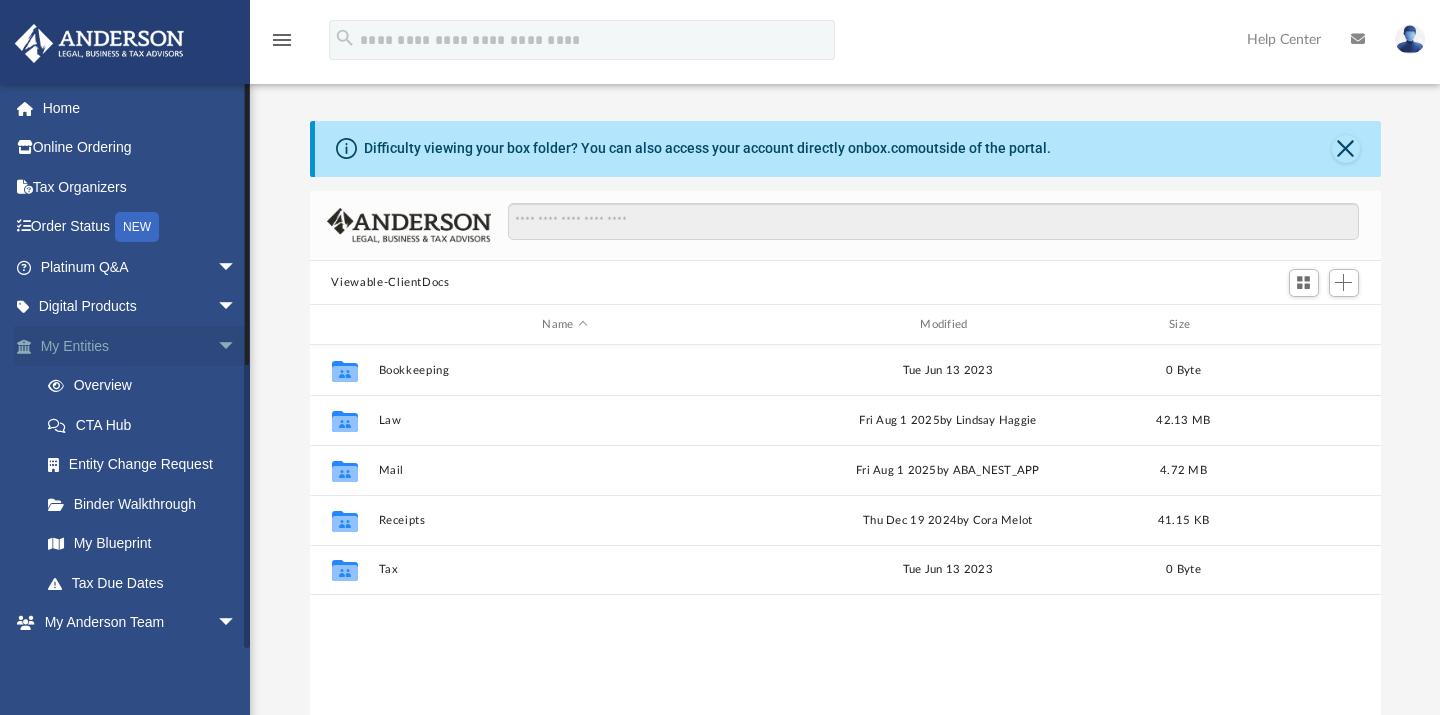 click on "arrow_drop_down" at bounding box center (237, 346) 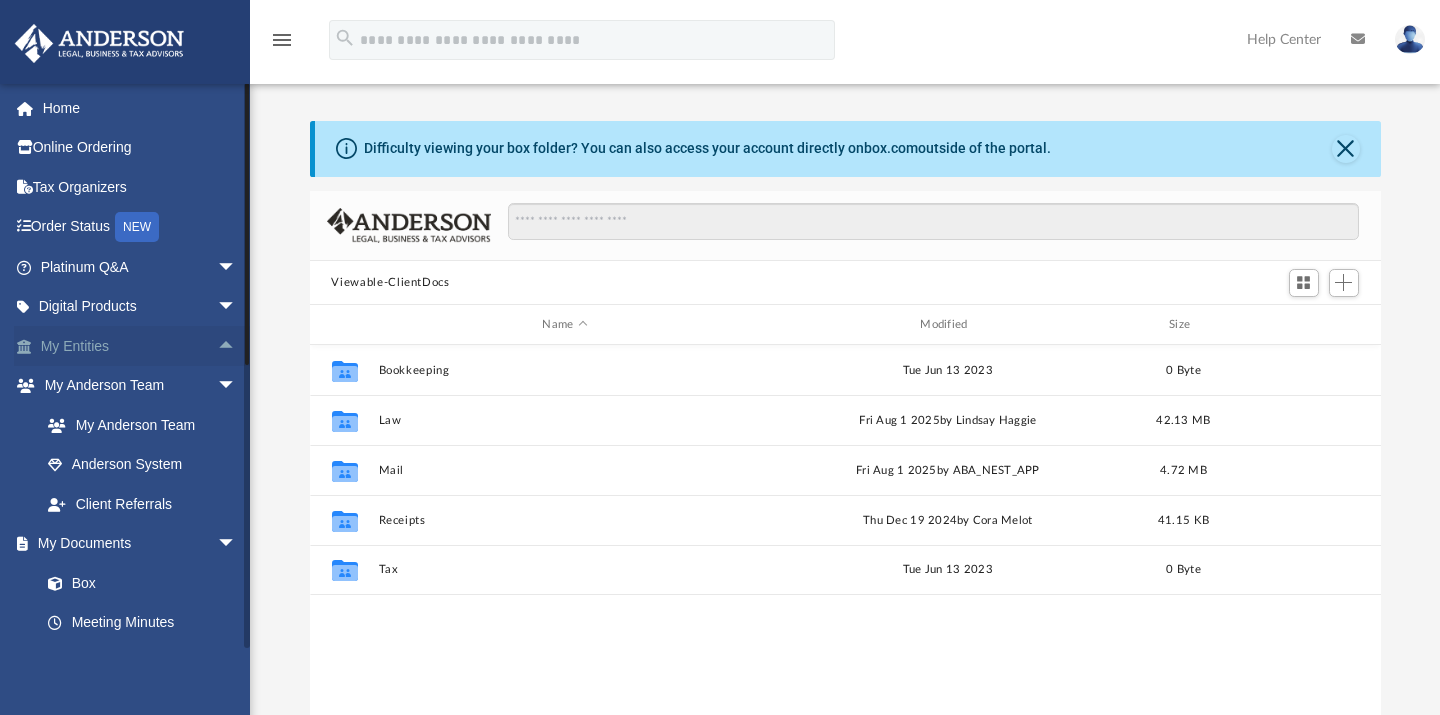 click on "arrow_drop_up" at bounding box center [237, 346] 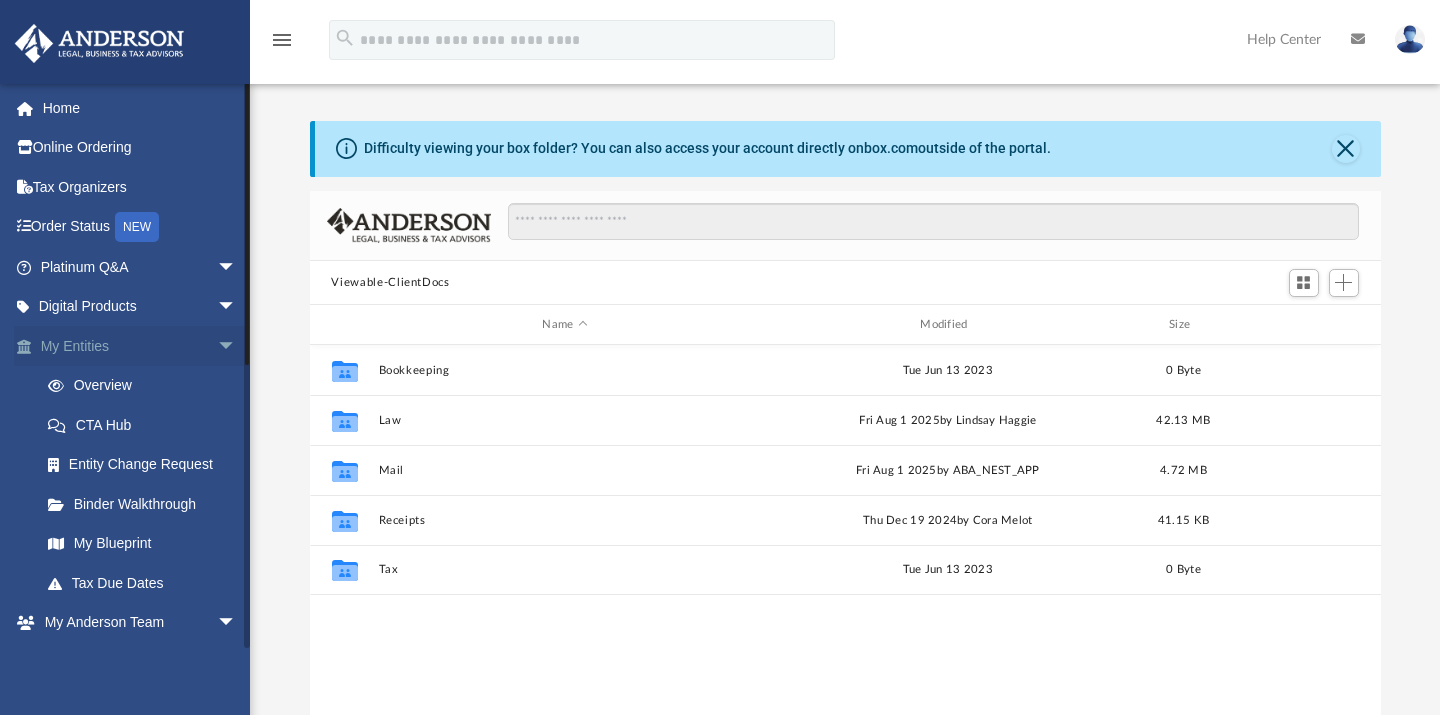 click on "arrow_drop_down" at bounding box center (237, 346) 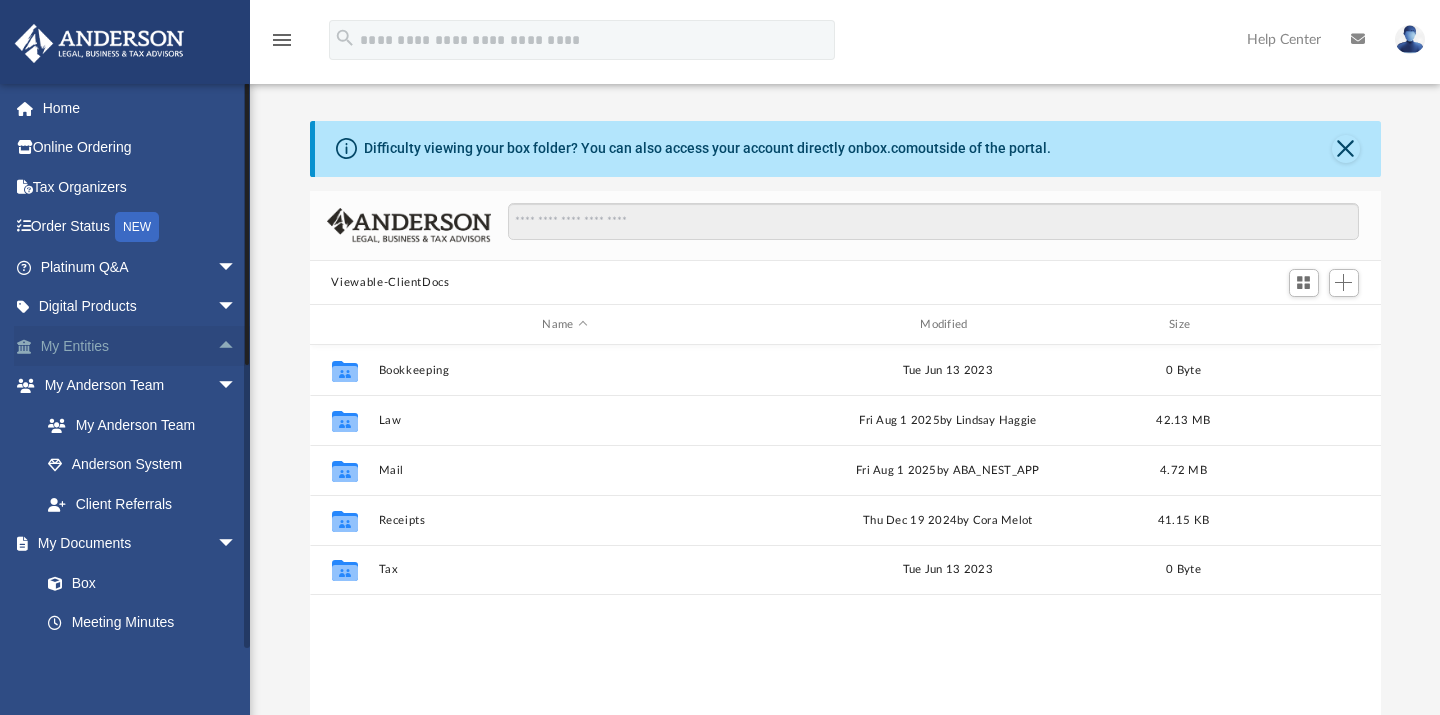 click on "arrow_drop_up" at bounding box center [237, 346] 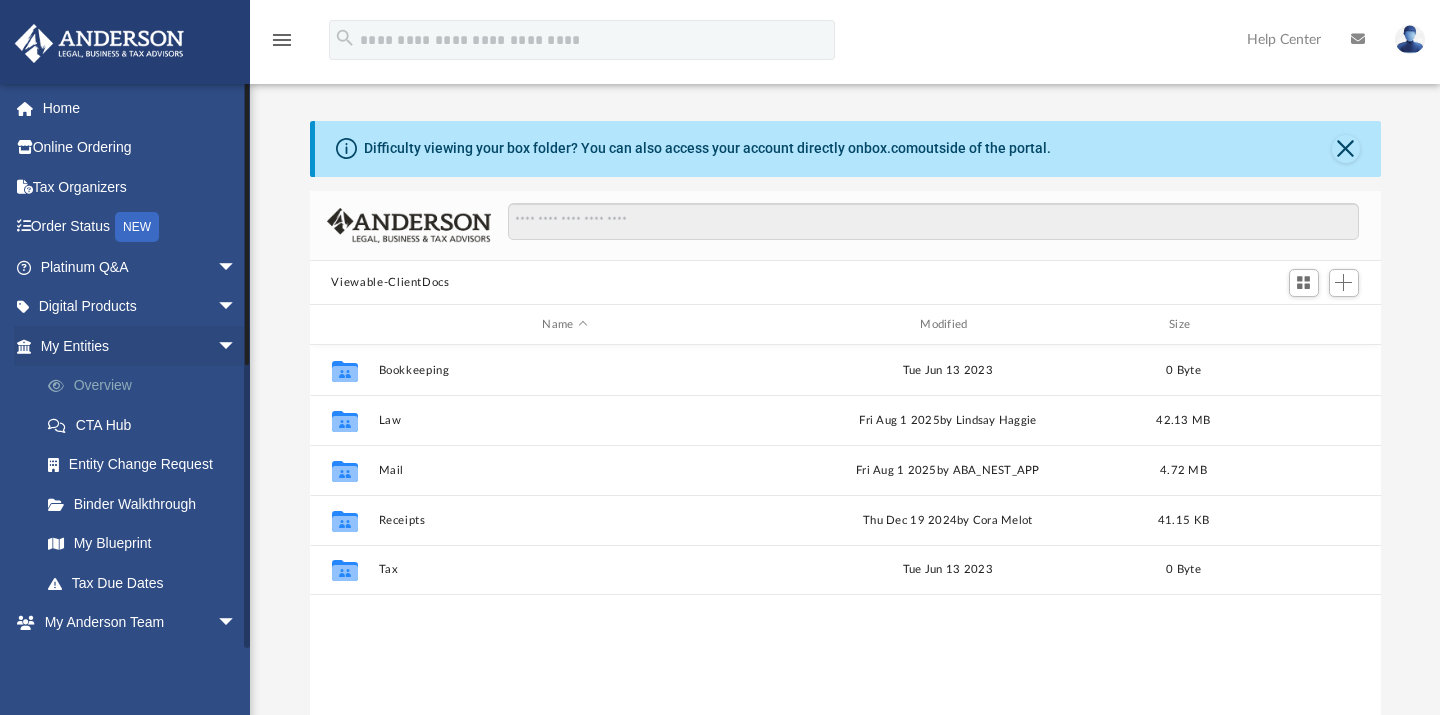 click on "Overview" at bounding box center [147, 386] 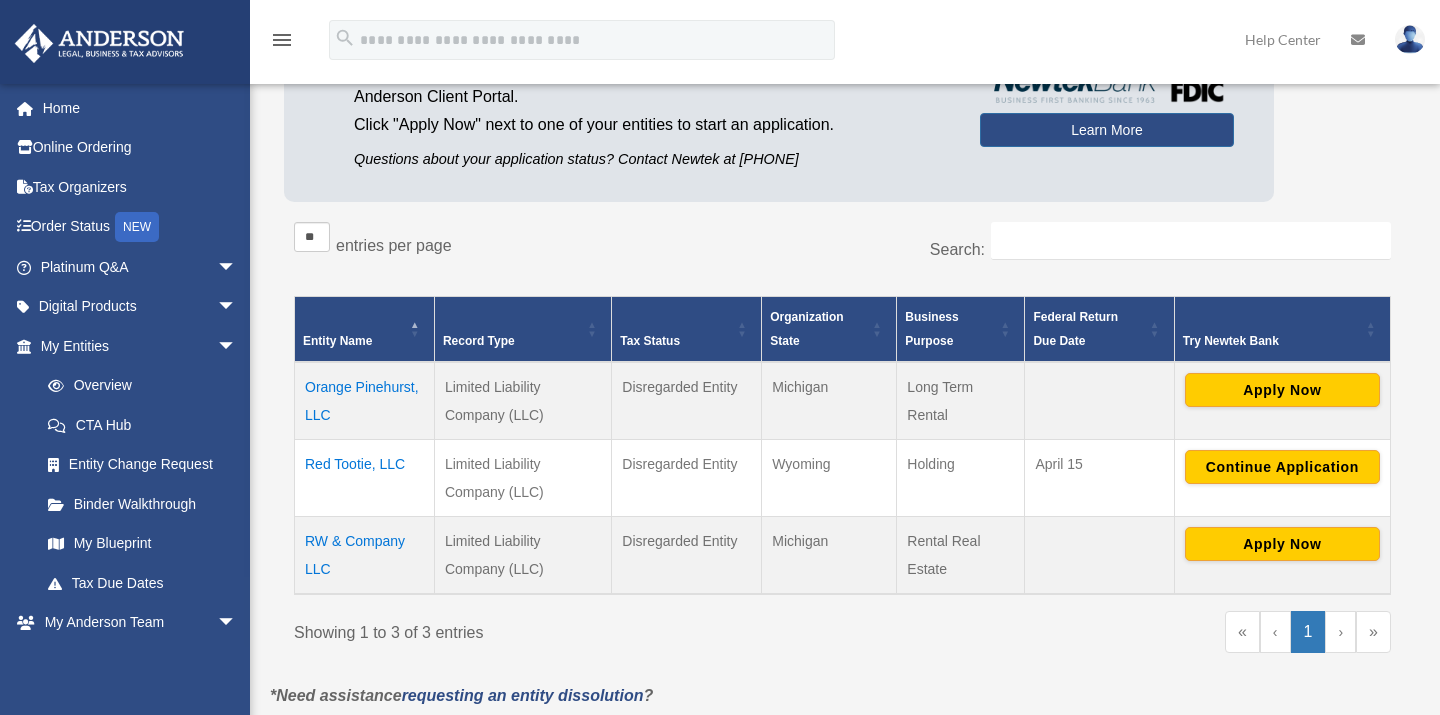 scroll, scrollTop: 208, scrollLeft: 0, axis: vertical 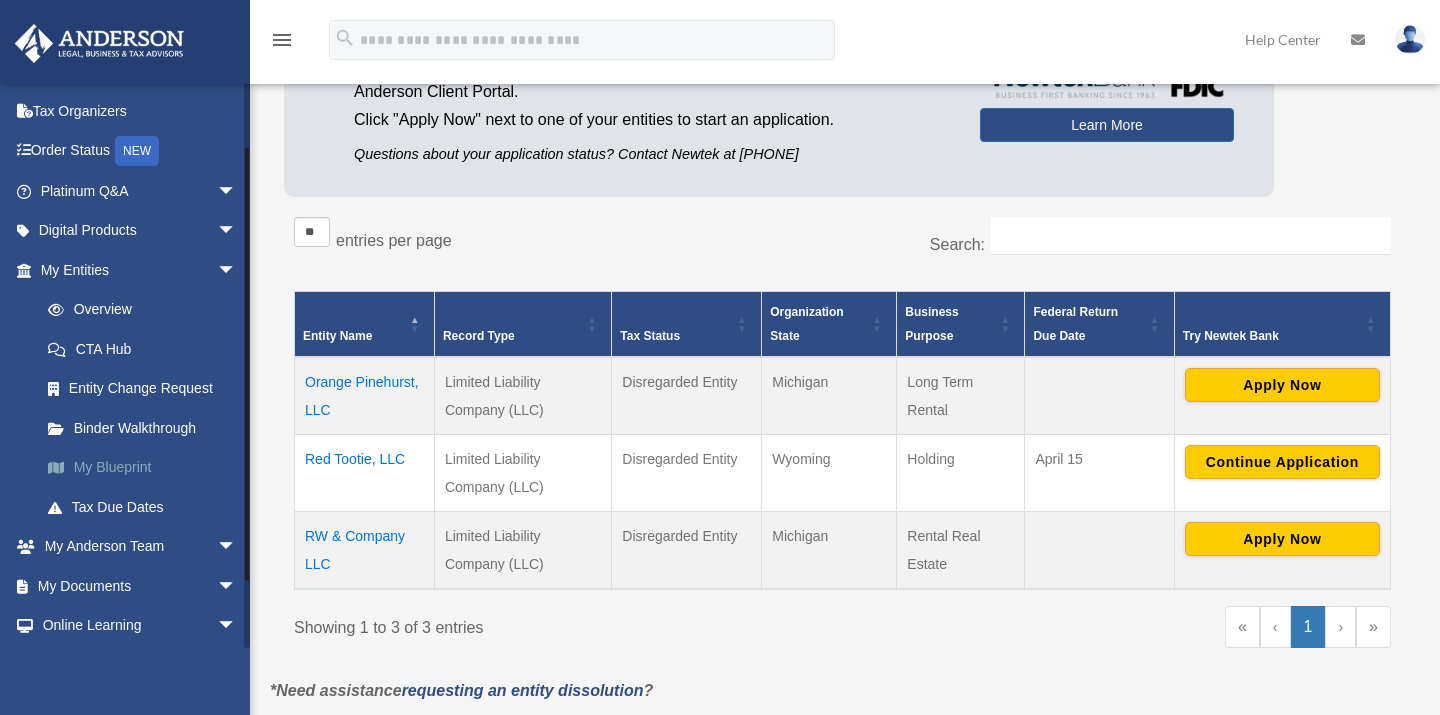 click on "My Blueprint" at bounding box center (147, 468) 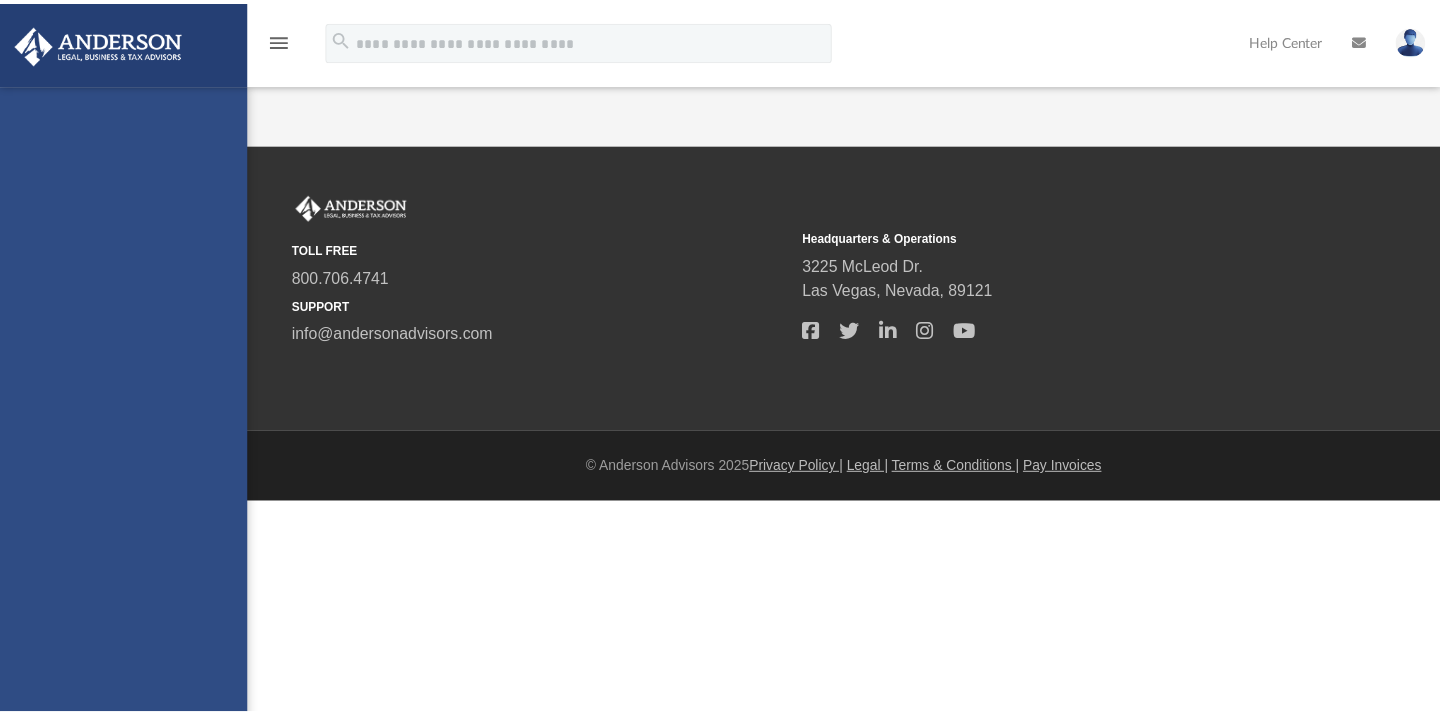 scroll, scrollTop: 0, scrollLeft: 0, axis: both 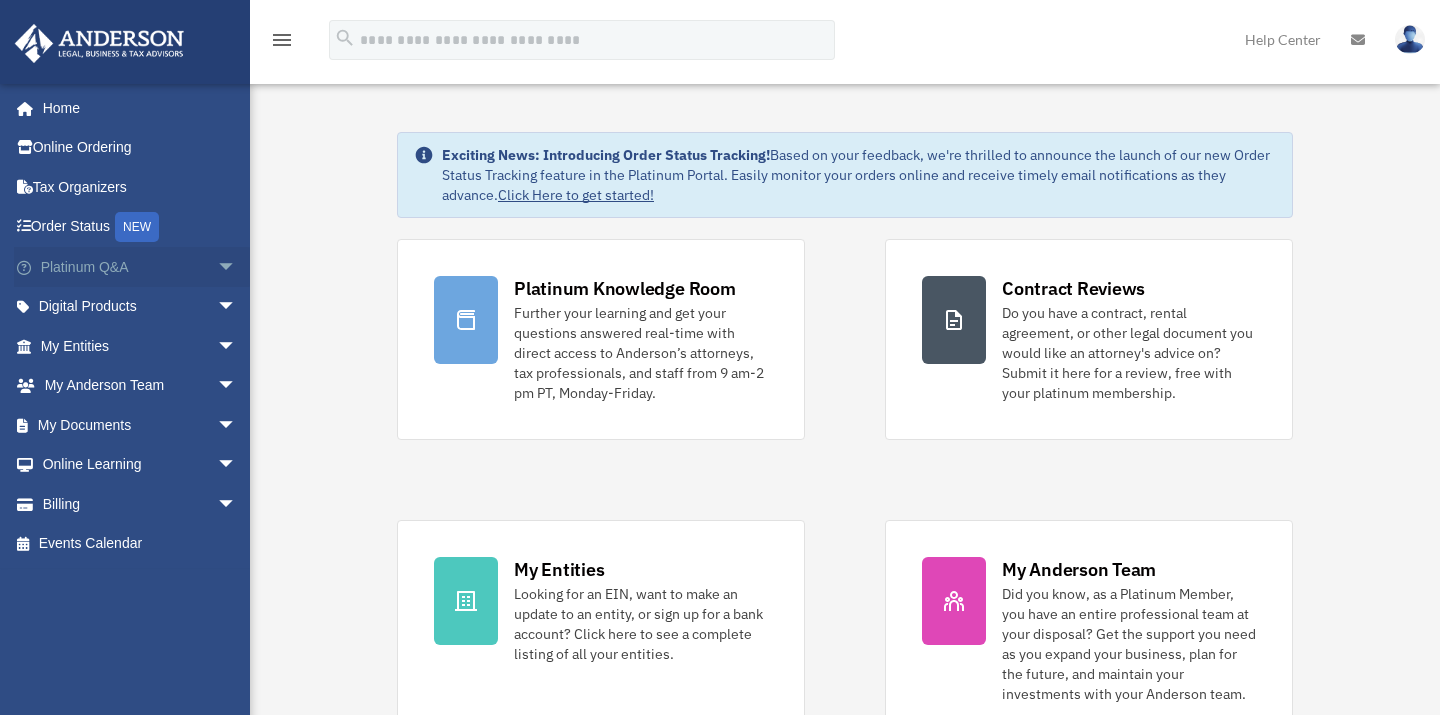 click on "arrow_drop_down" at bounding box center [237, 267] 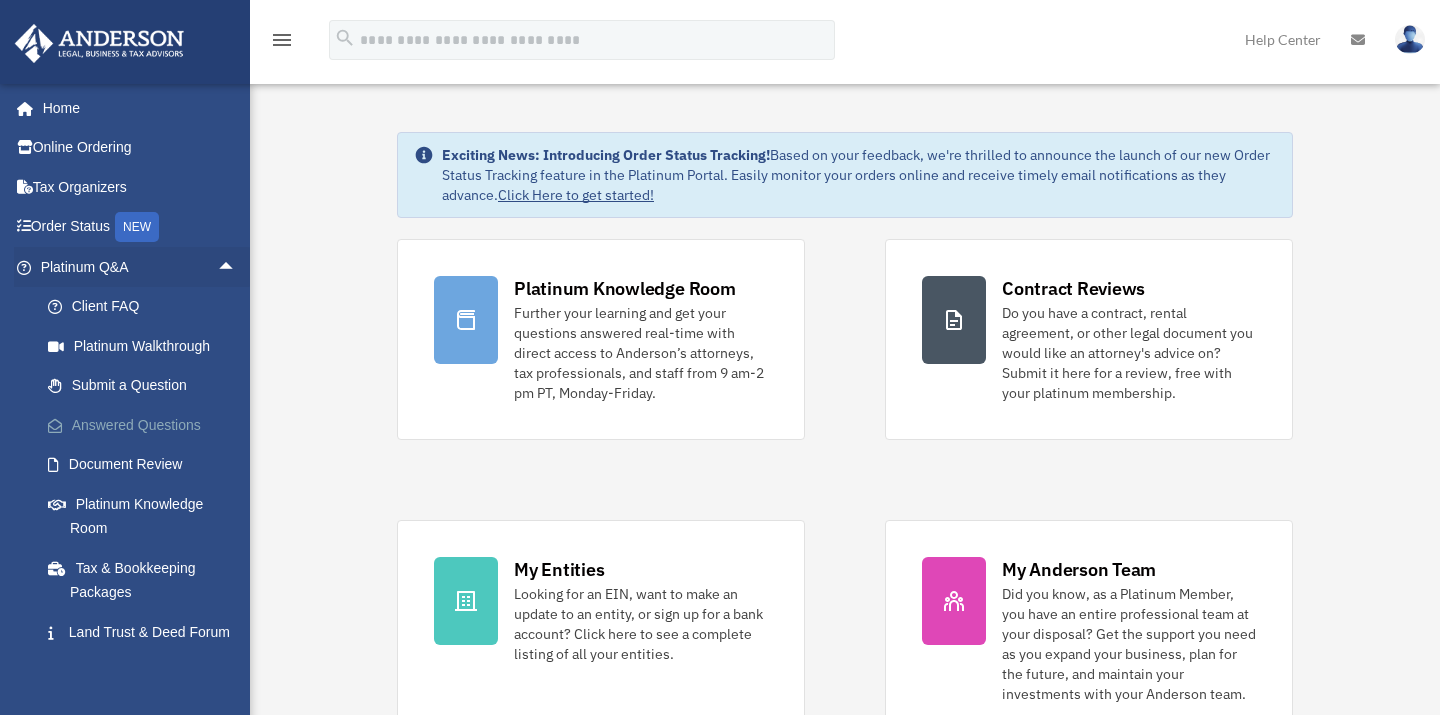 click on "Answered Questions" at bounding box center [147, 425] 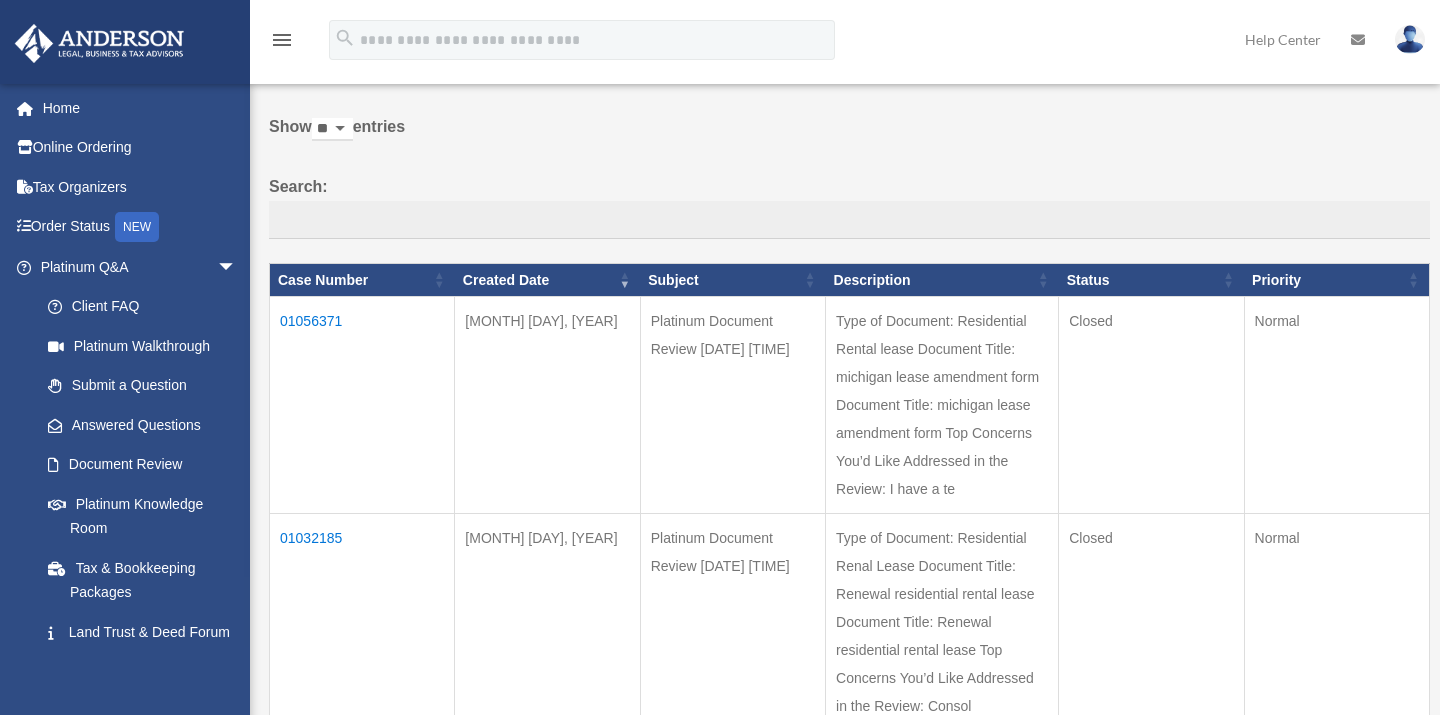 scroll, scrollTop: 70, scrollLeft: 0, axis: vertical 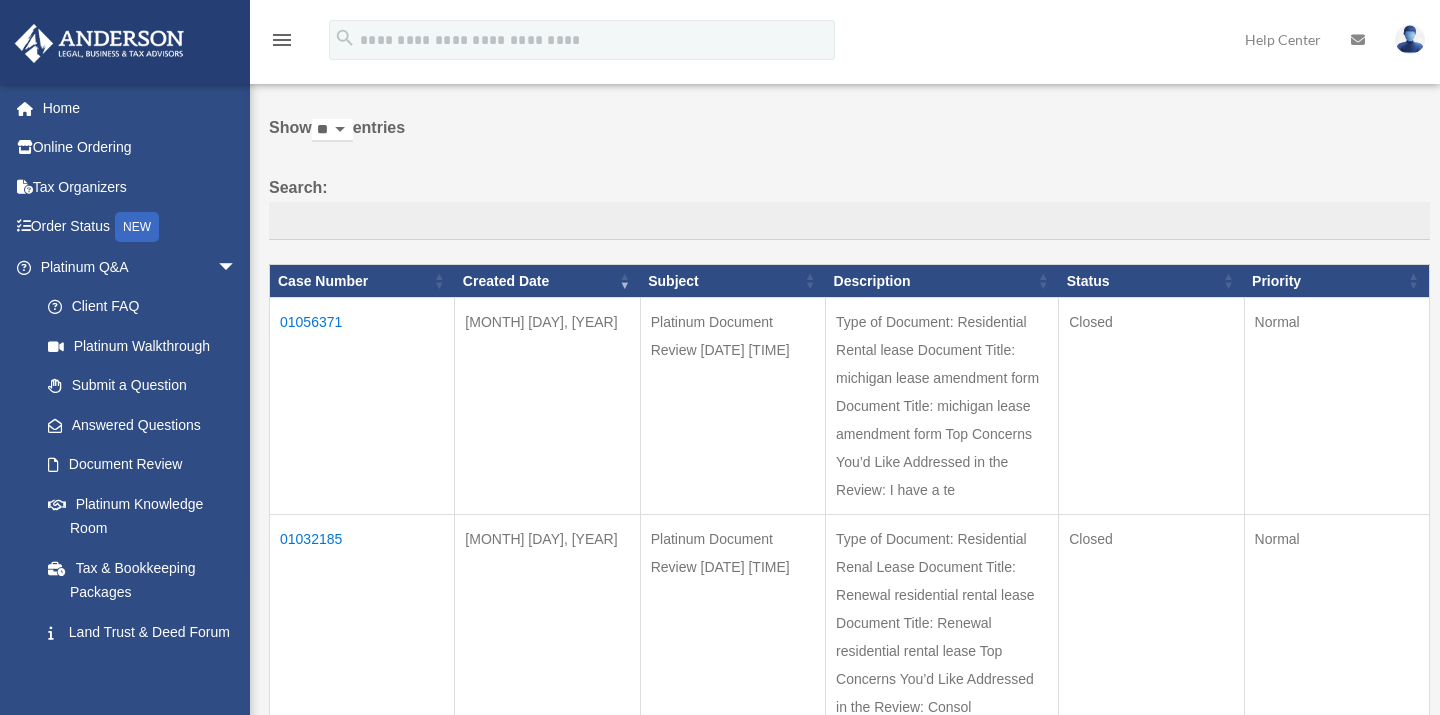click on "01056371" at bounding box center [362, 406] 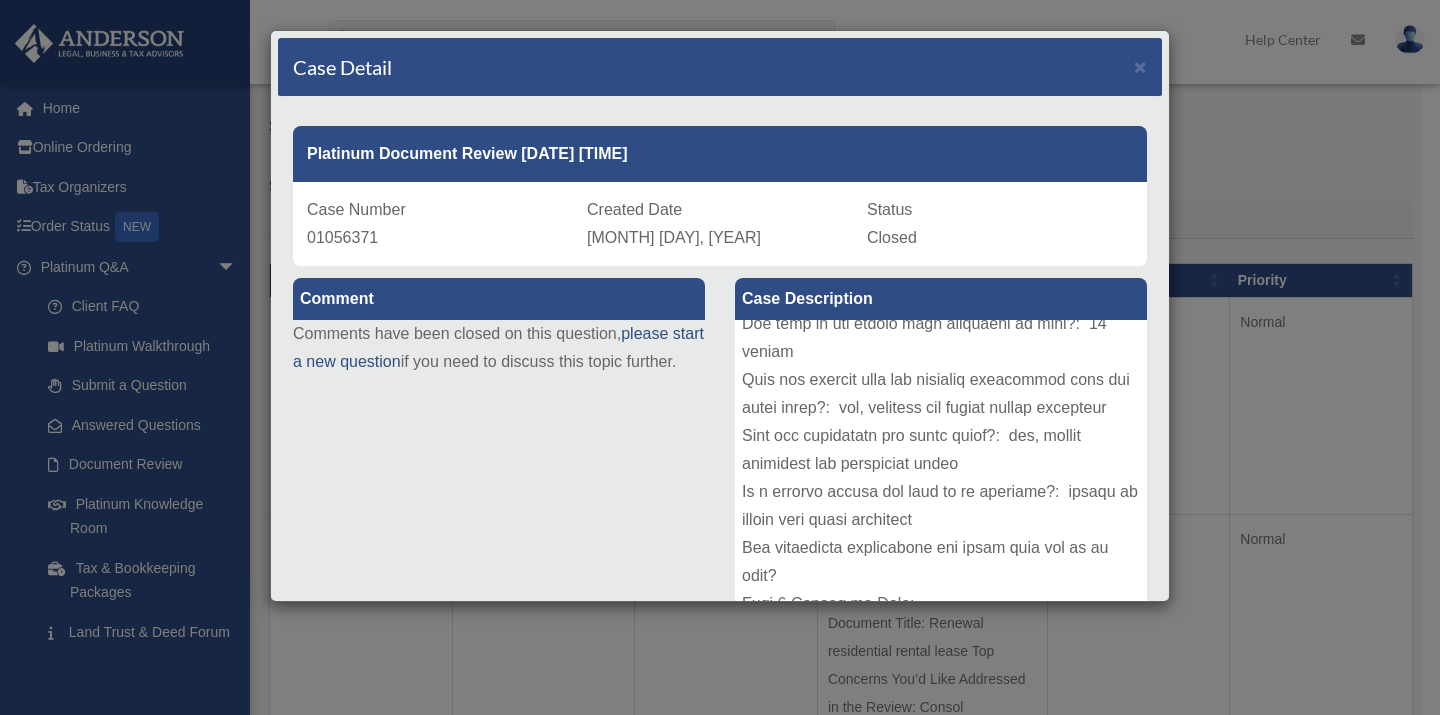 scroll, scrollTop: 637, scrollLeft: 0, axis: vertical 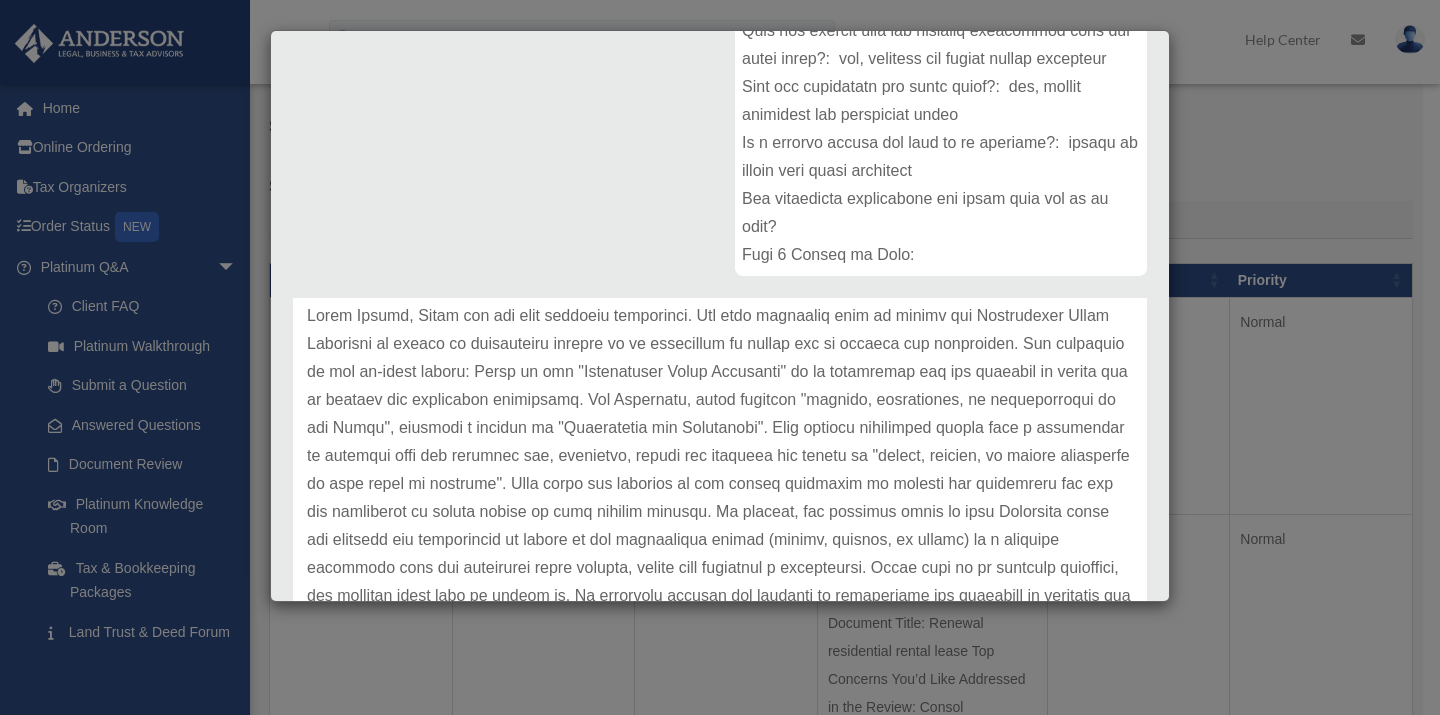 click at bounding box center [720, 498] 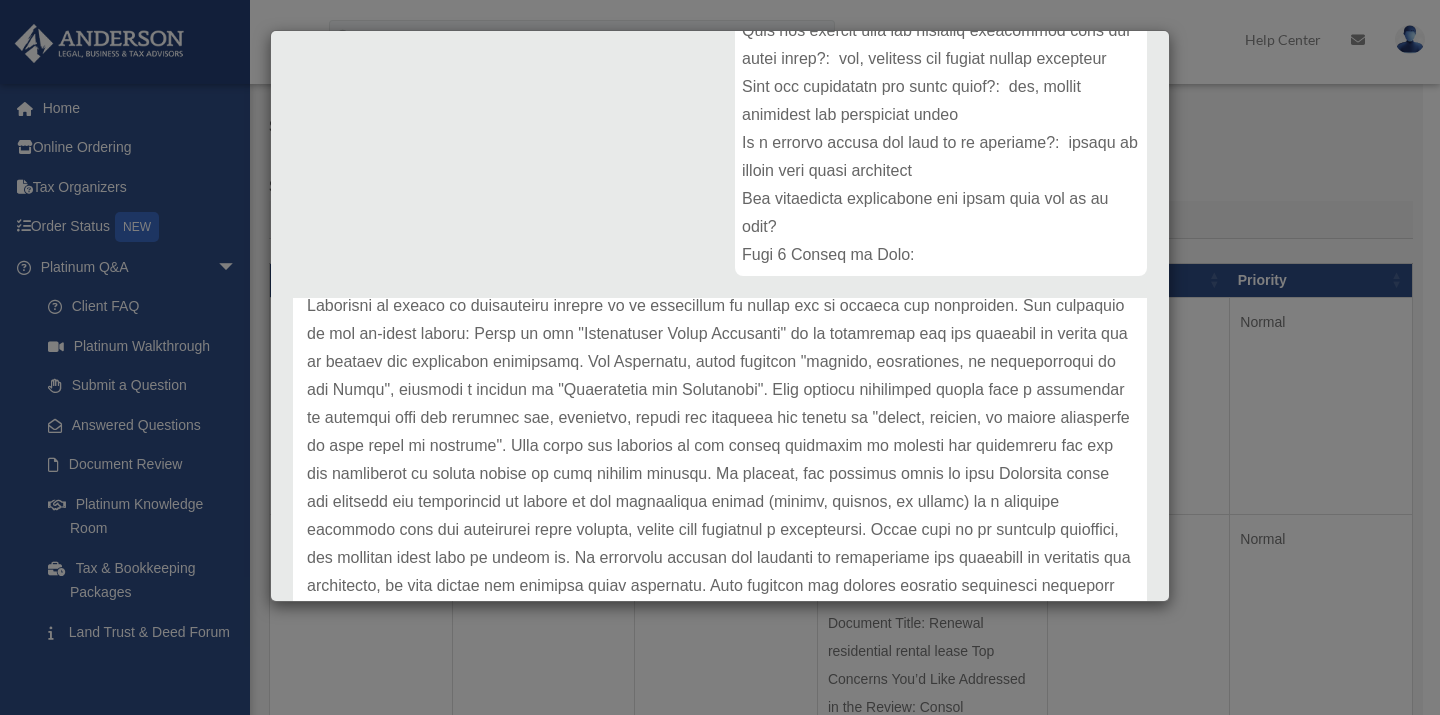 scroll, scrollTop: 166, scrollLeft: 0, axis: vertical 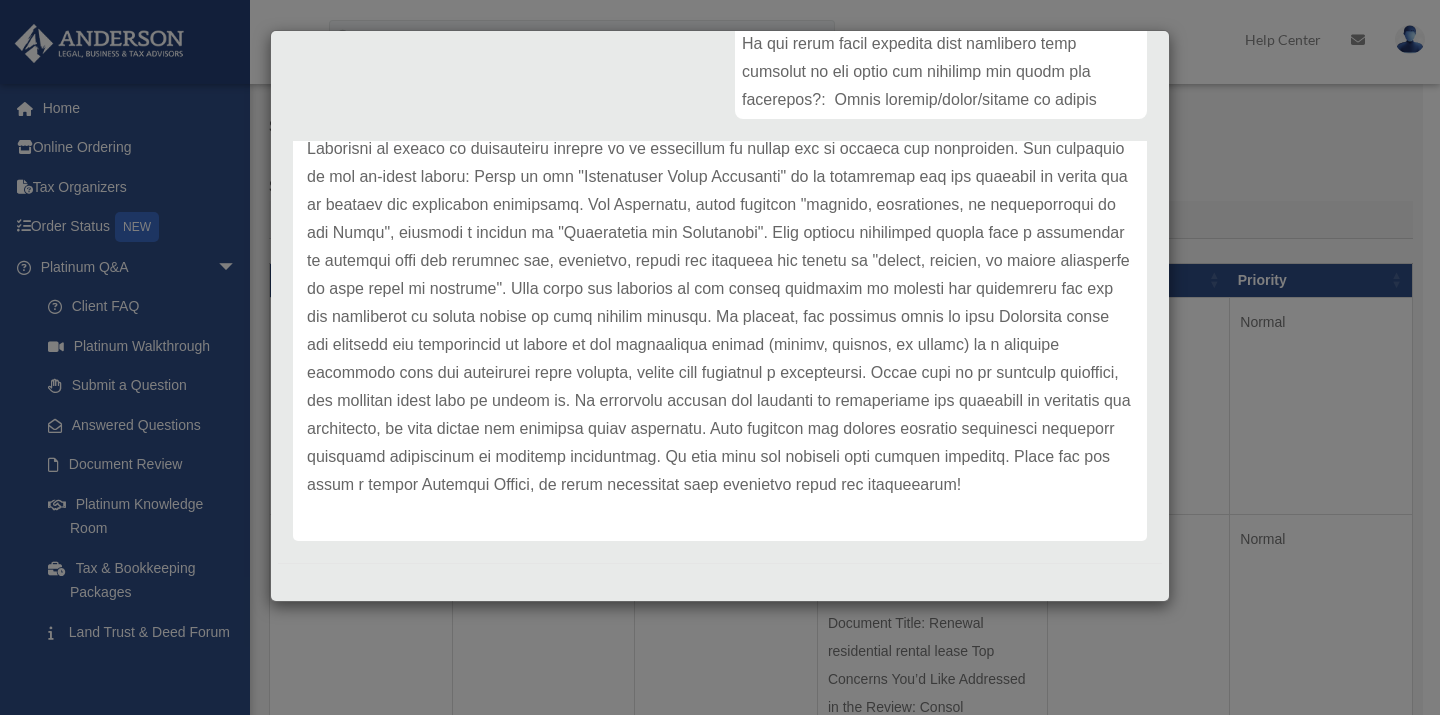 click on "Case Detail
×
Platinum Document Review 07/26/2025 17:53
Case Number
01056371
Created Date
July 26, 2025
Status
Closed" at bounding box center (720, 357) 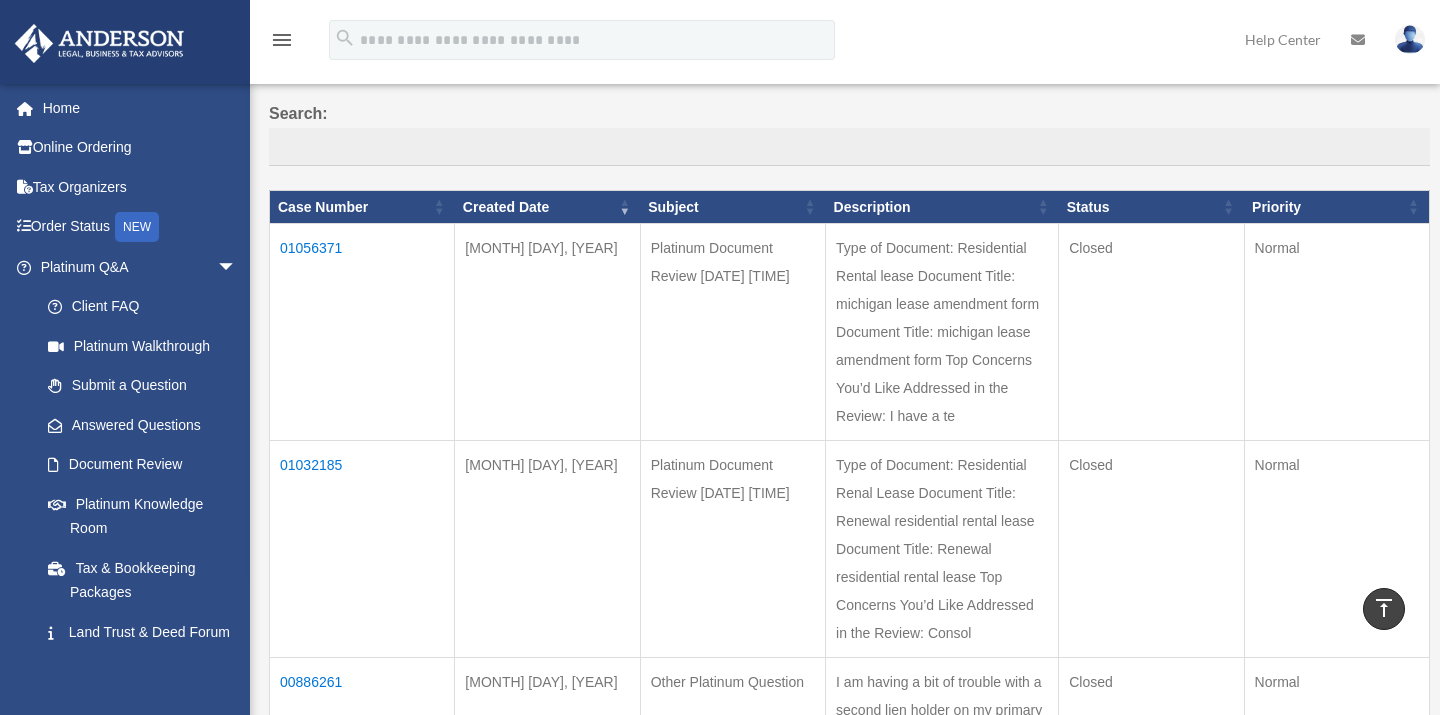 scroll, scrollTop: 0, scrollLeft: 0, axis: both 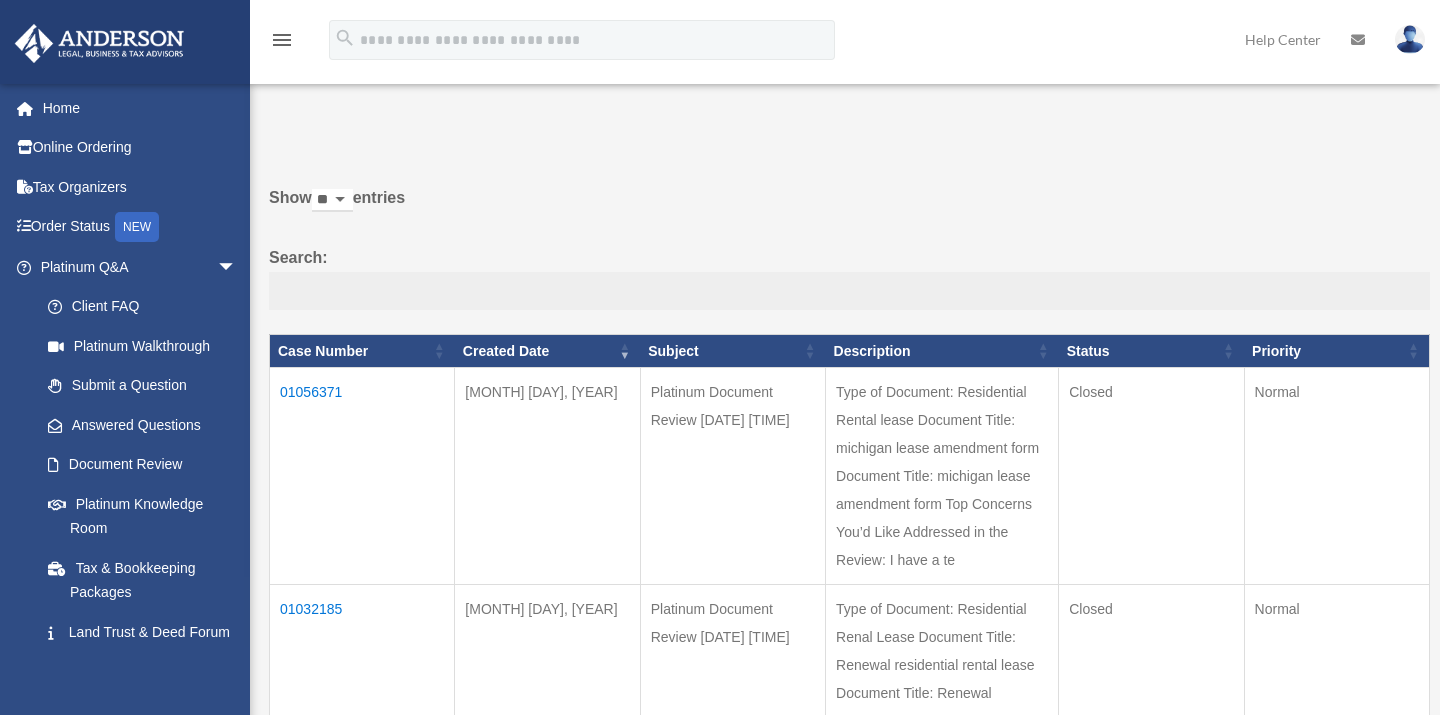 drag, startPoint x: 667, startPoint y: 320, endPoint x: 567, endPoint y: 293, distance: 103.58089 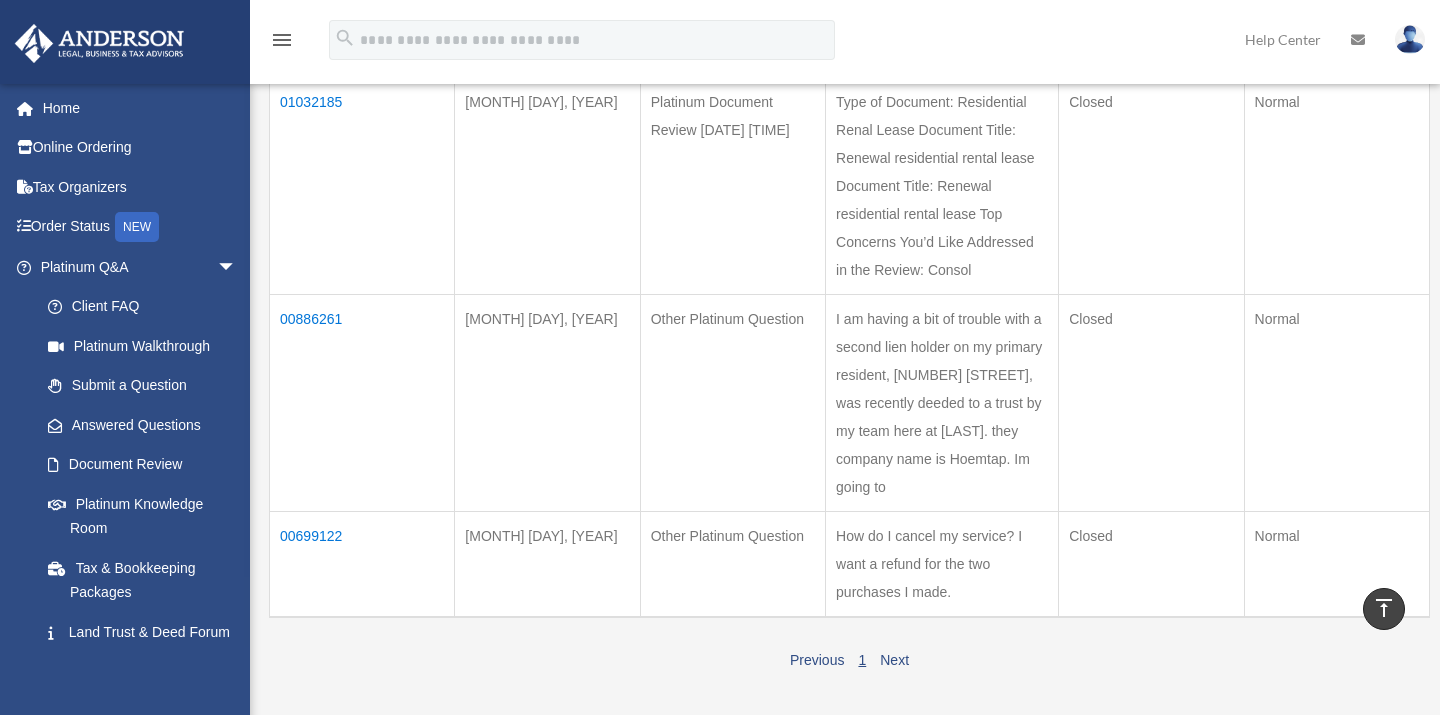 scroll, scrollTop: 508, scrollLeft: 0, axis: vertical 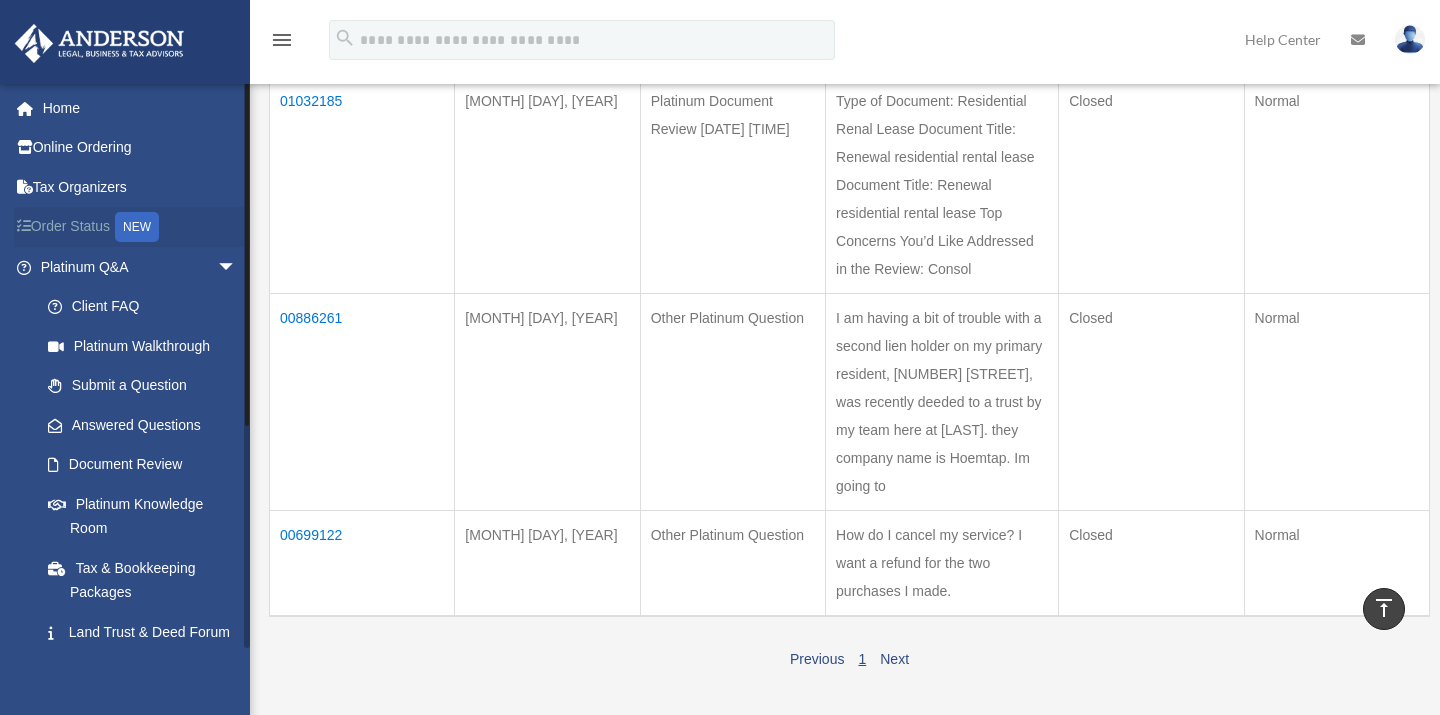 click on "Order Status  NEW" at bounding box center (140, 227) 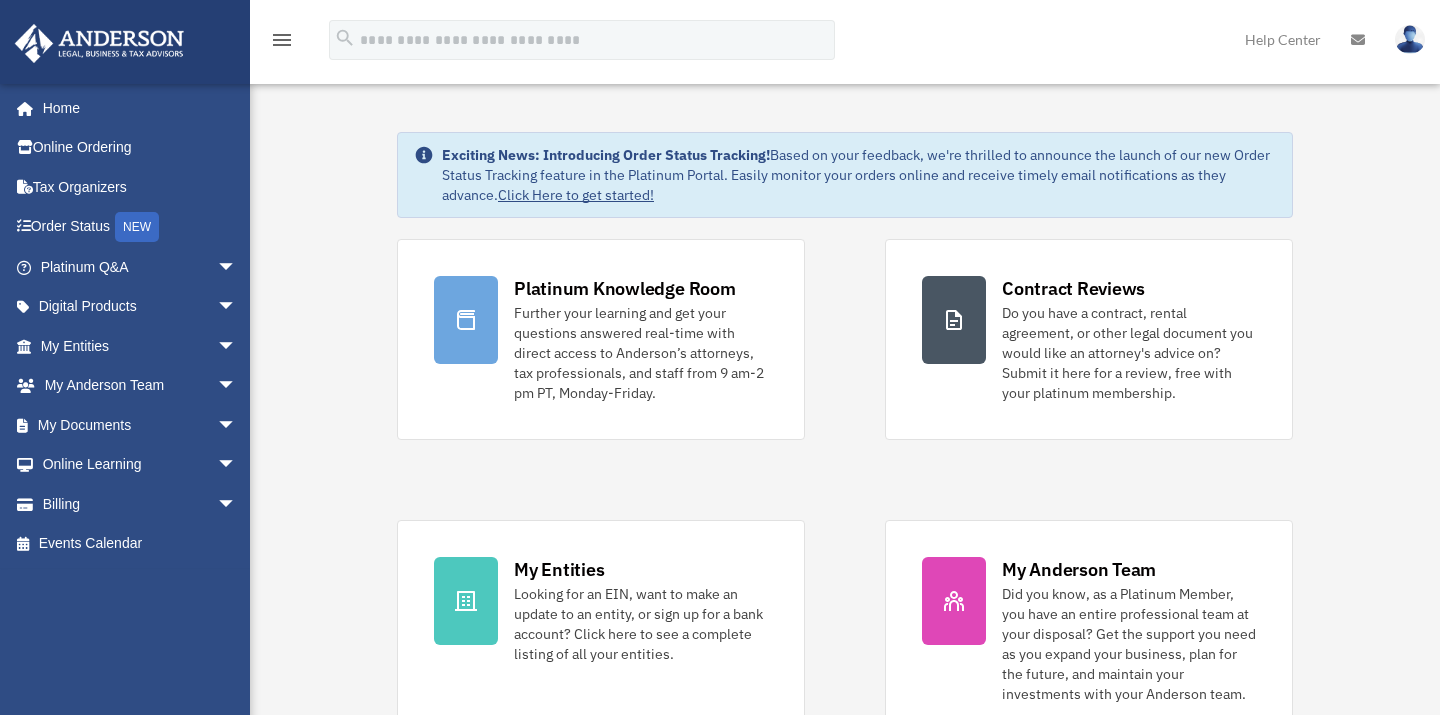 scroll, scrollTop: 0, scrollLeft: 0, axis: both 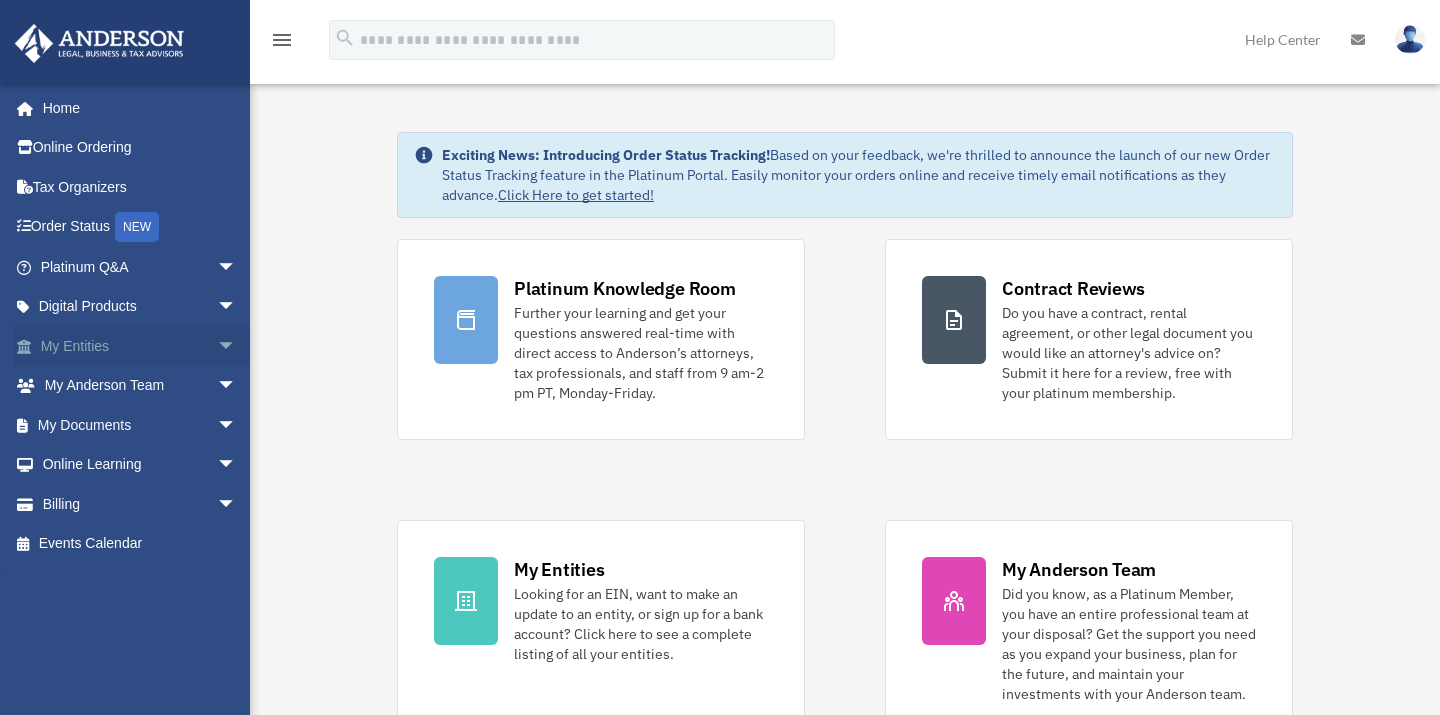 click on "arrow_drop_down" at bounding box center (237, 346) 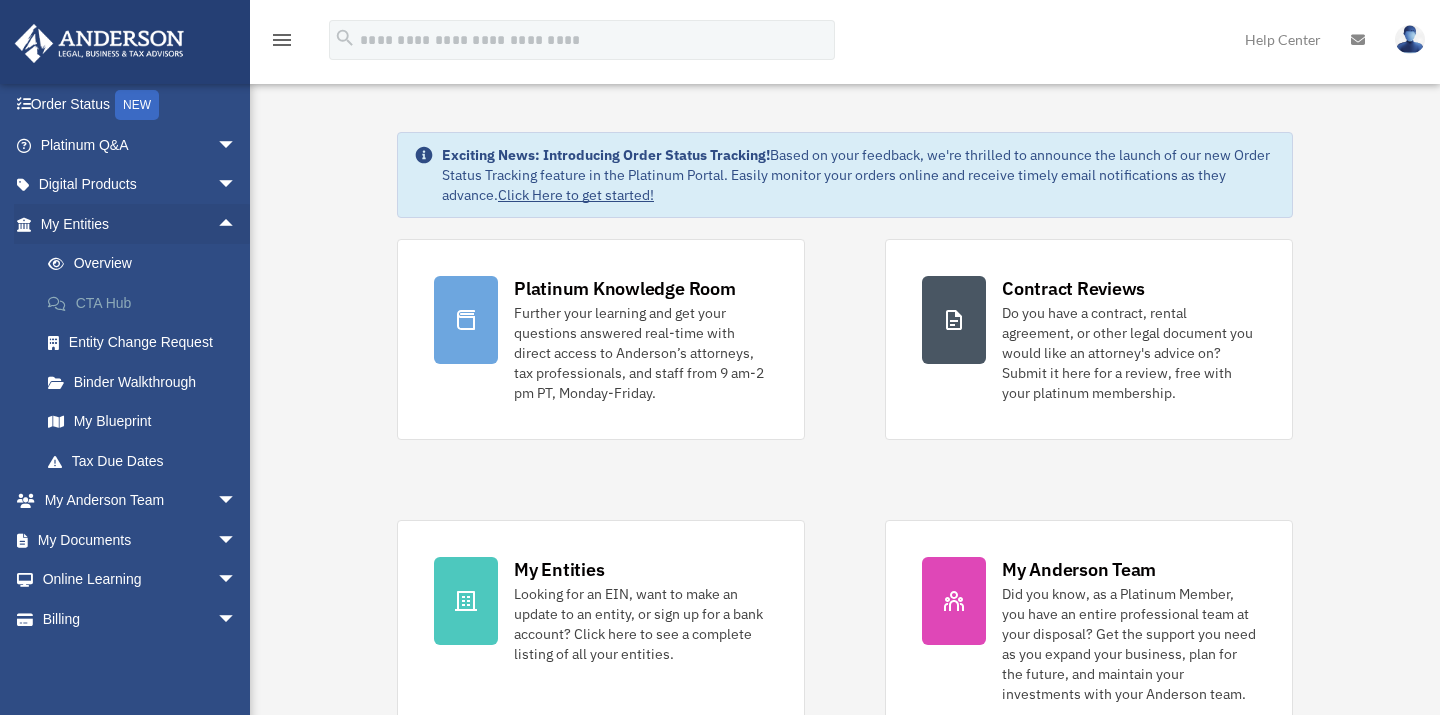 scroll, scrollTop: 123, scrollLeft: 0, axis: vertical 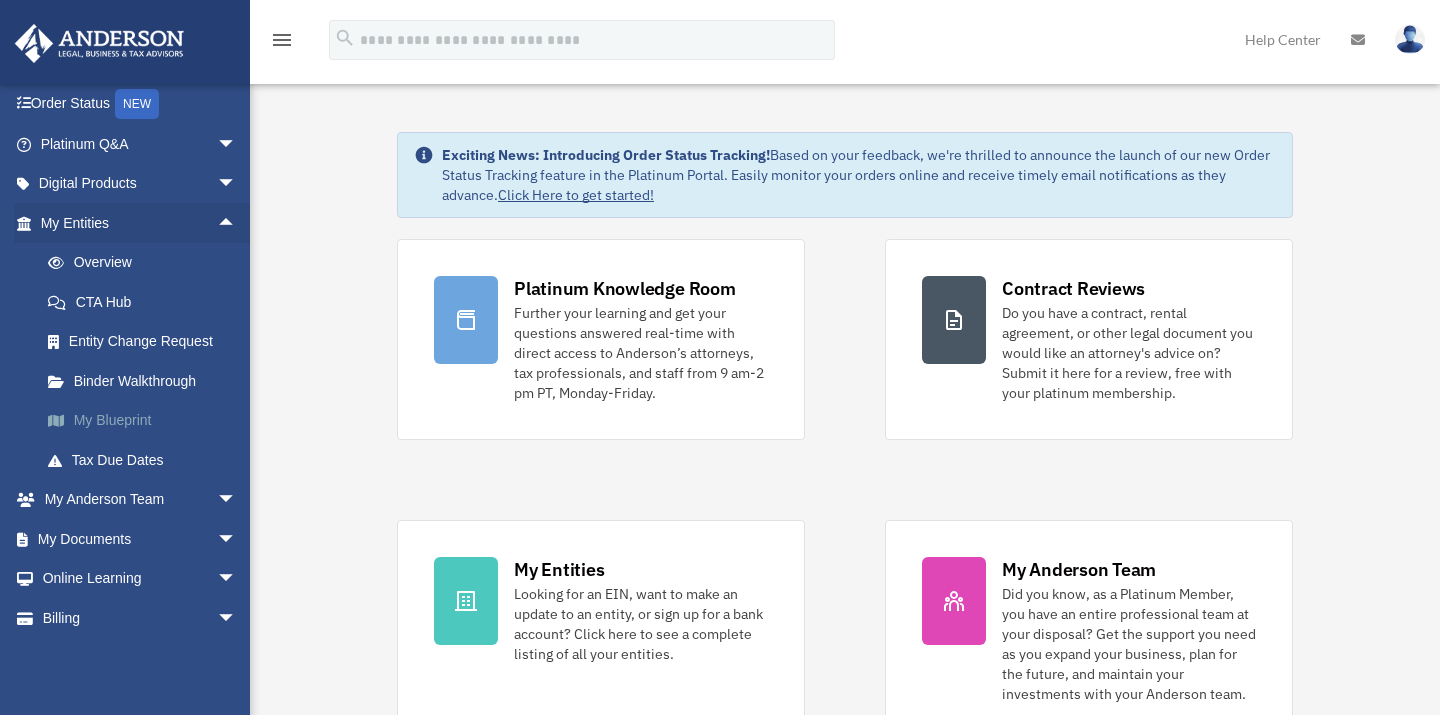 click on "My Blueprint" at bounding box center (147, 421) 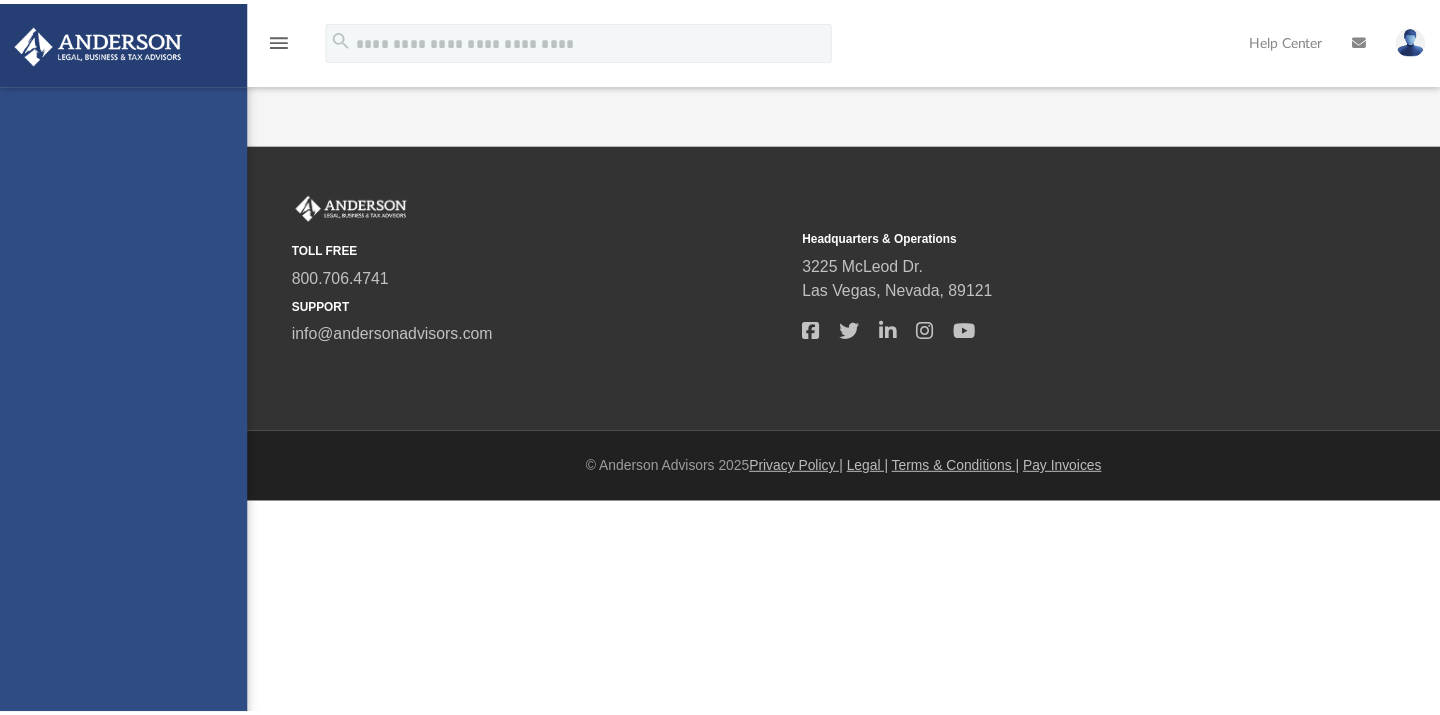 scroll, scrollTop: 0, scrollLeft: 0, axis: both 